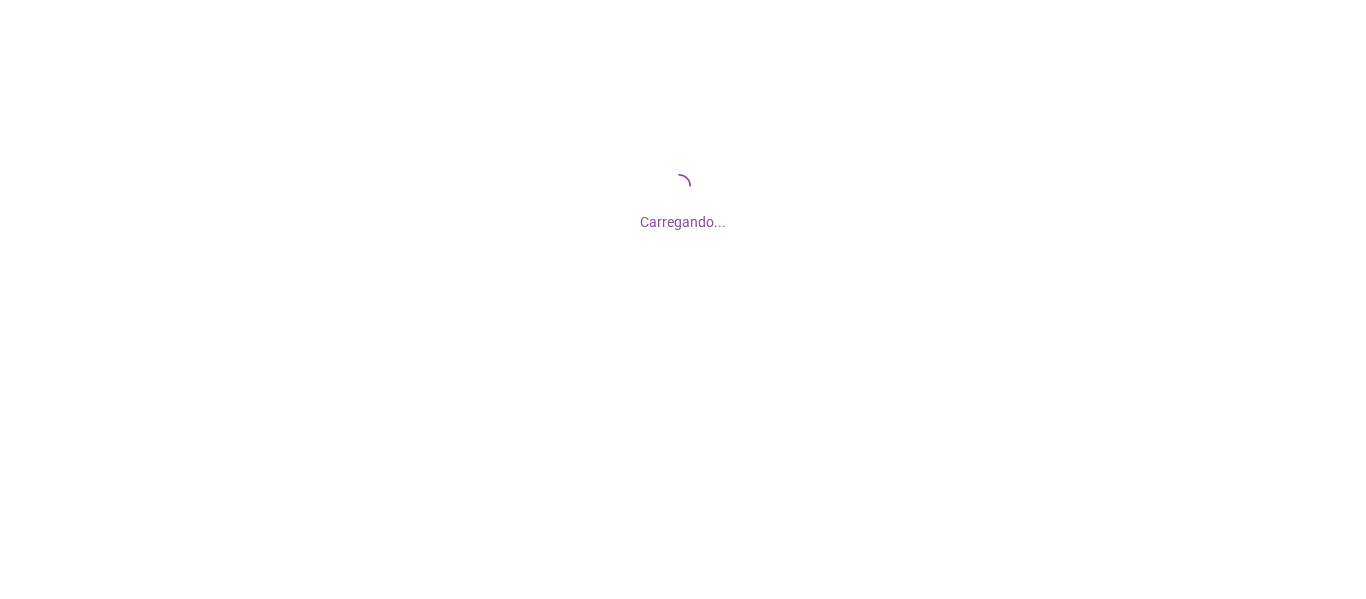 scroll, scrollTop: 0, scrollLeft: 0, axis: both 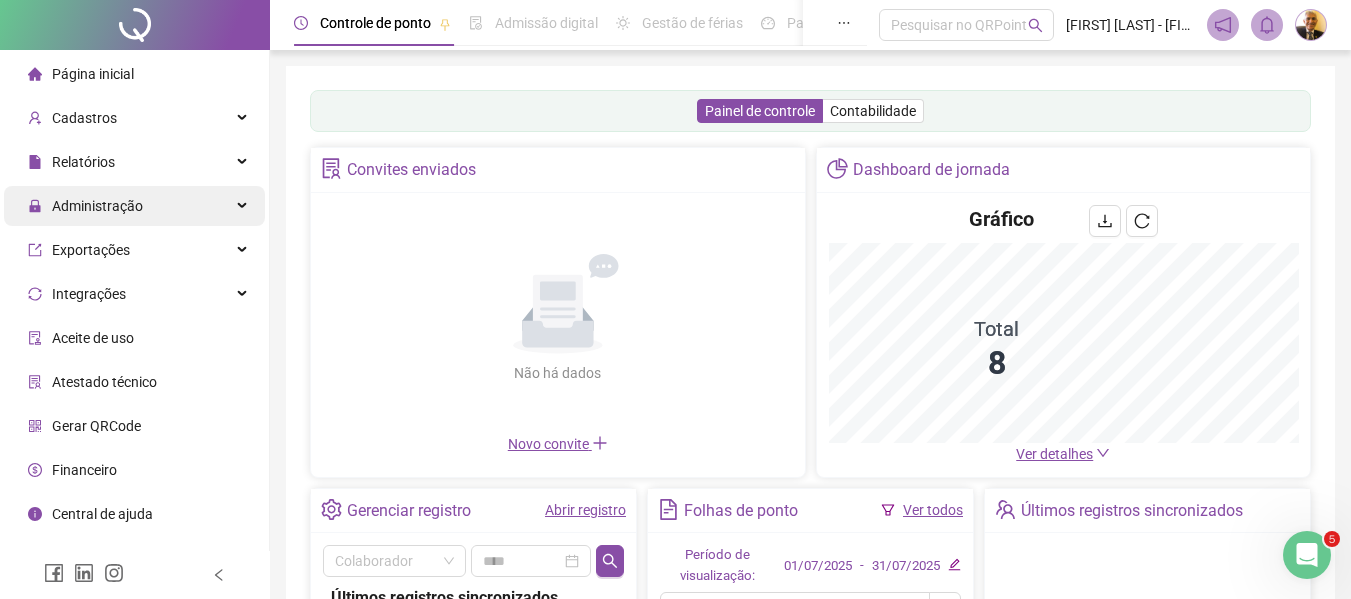 click on "Administração" at bounding box center (85, 206) 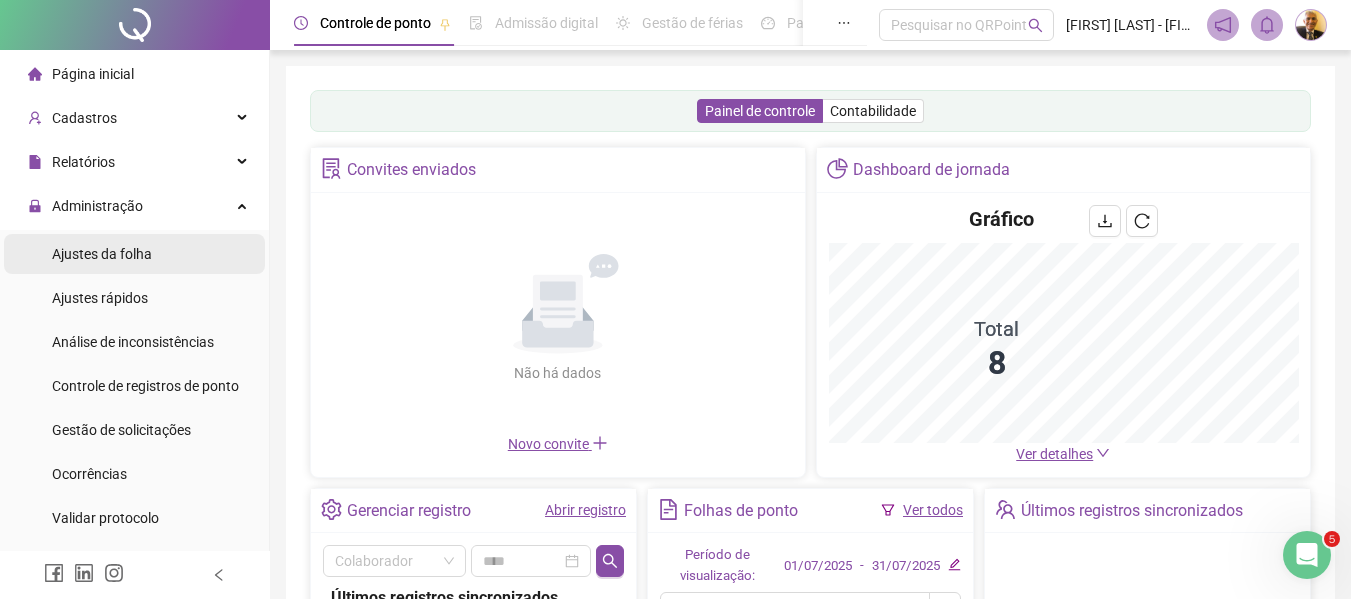 click on "Ajustes da folha" at bounding box center [102, 254] 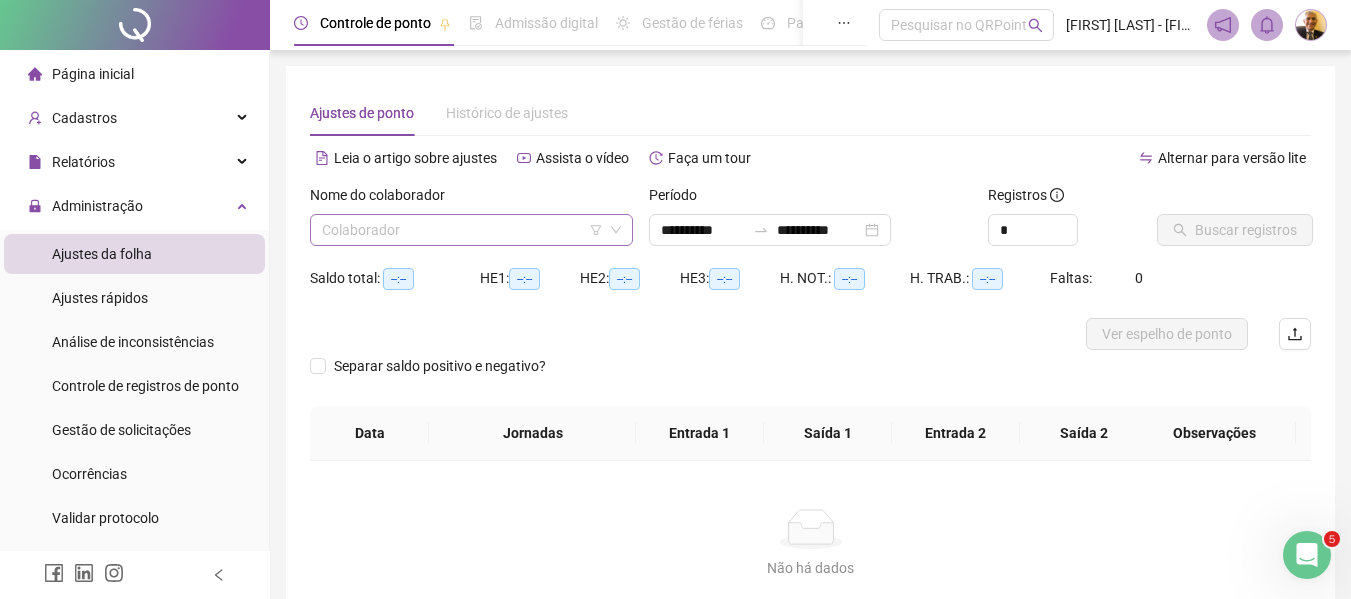 click at bounding box center (462, 230) 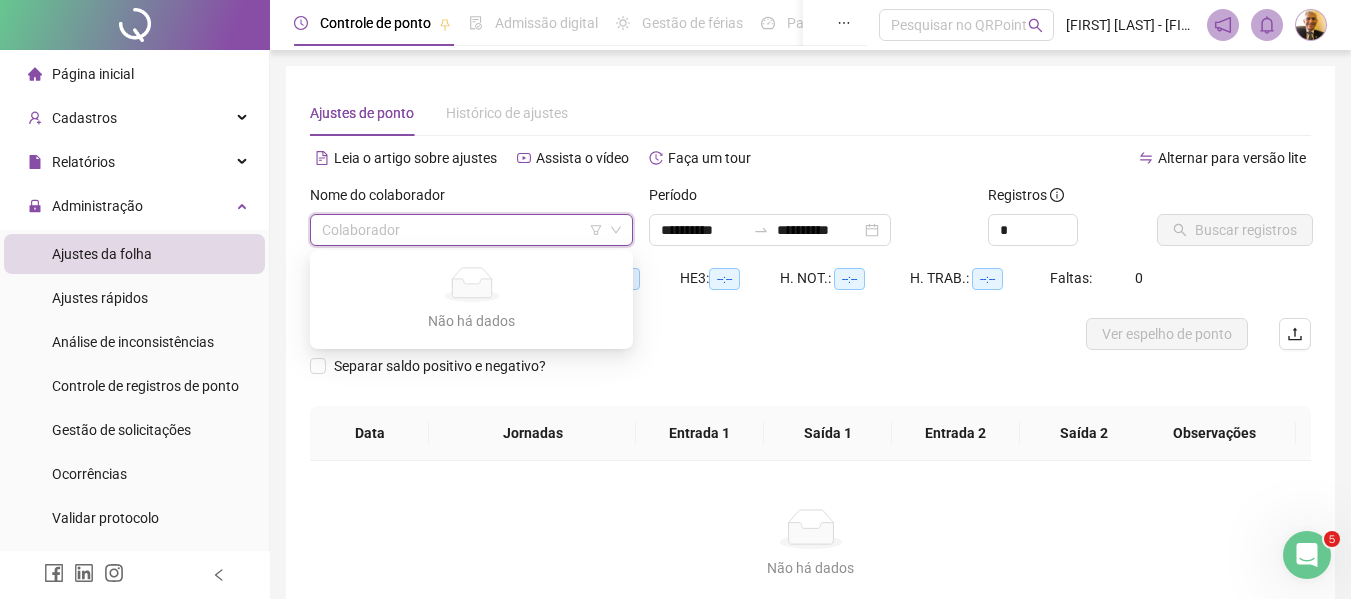 click 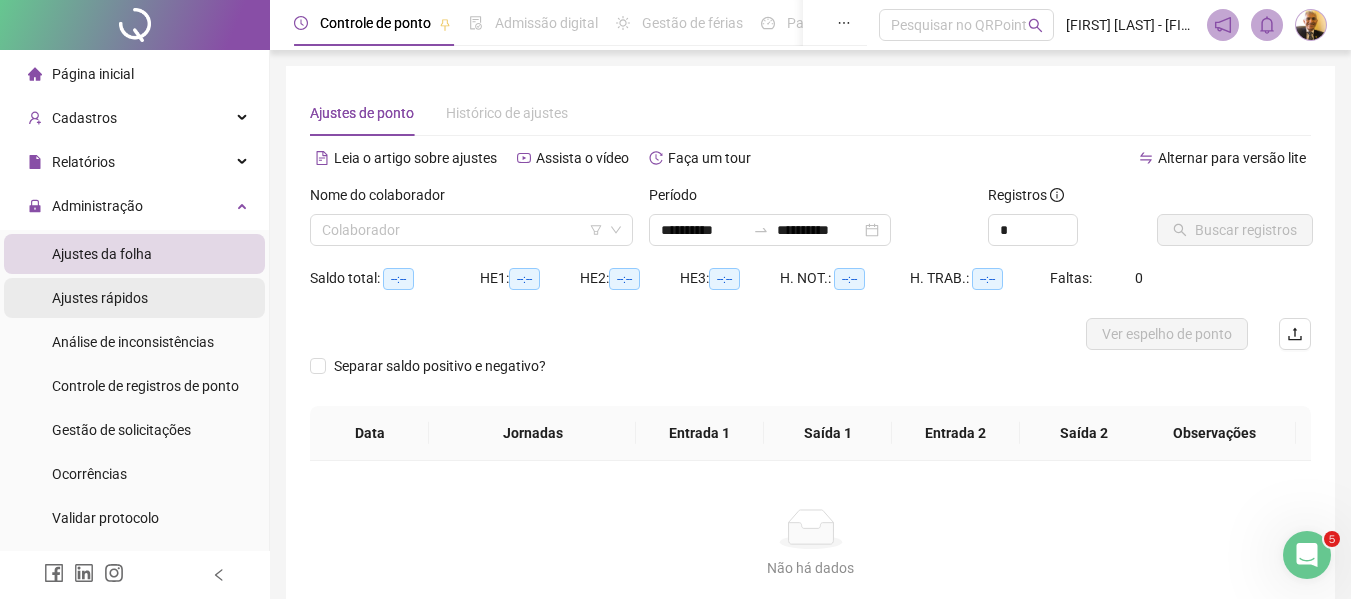 click on "Ajustes rápidos" at bounding box center (100, 298) 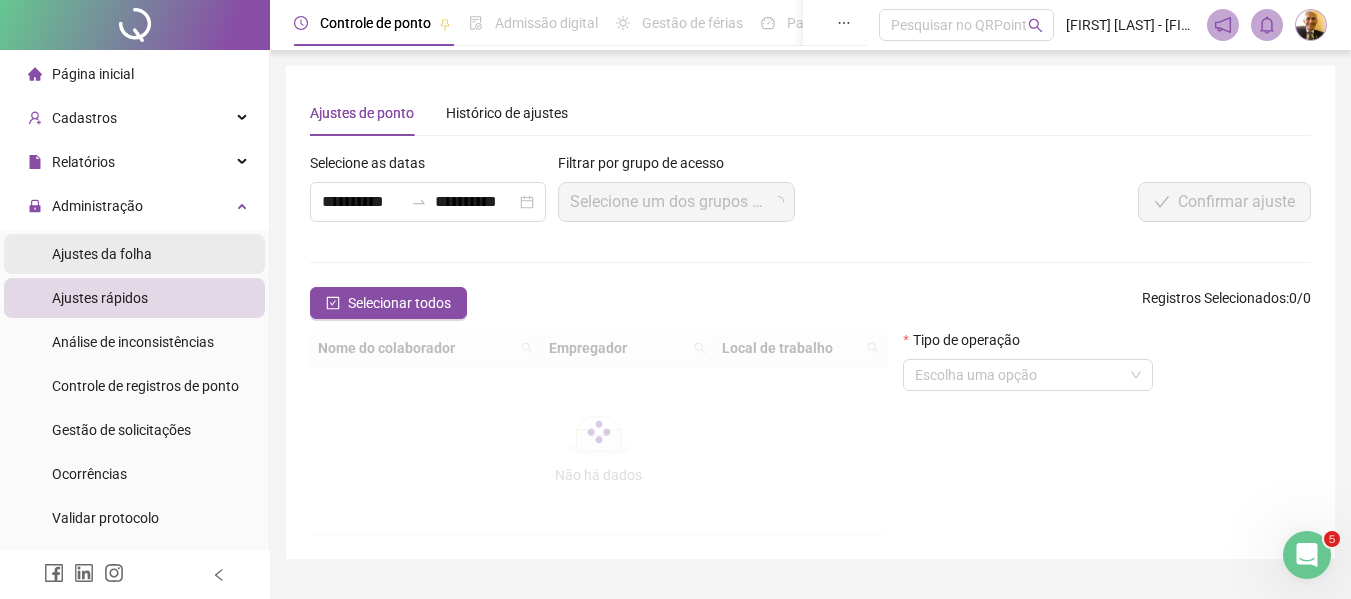 click on "Ajustes da folha" at bounding box center [102, 254] 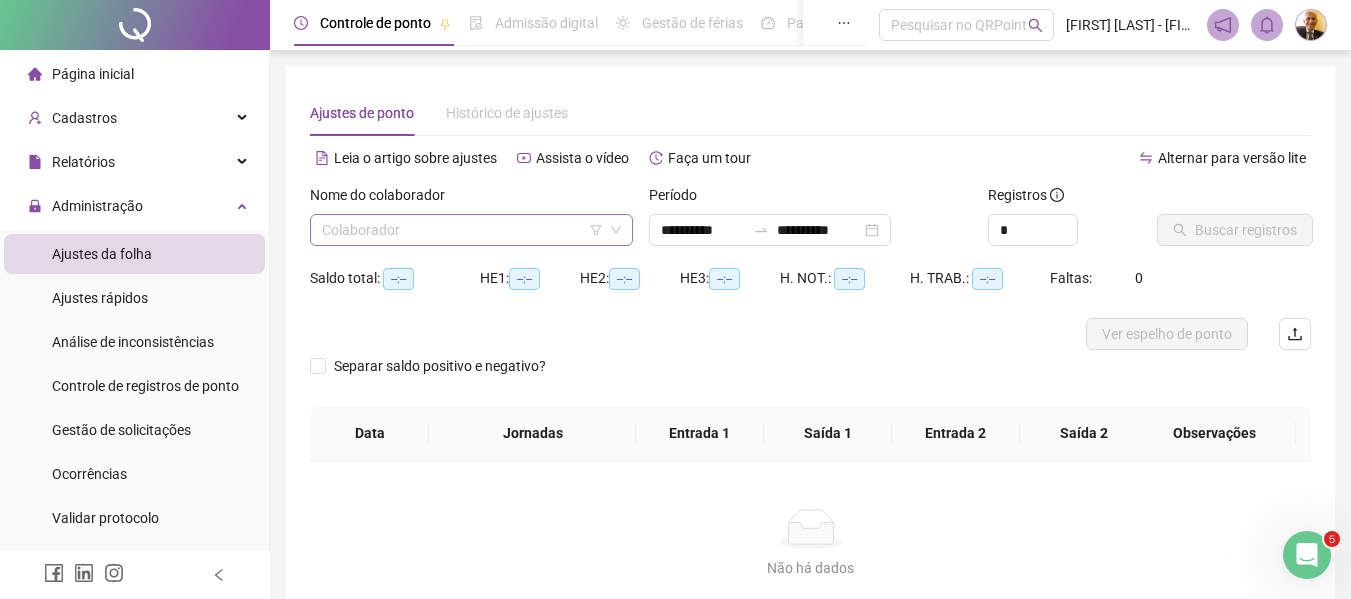 click on "Colaborador" at bounding box center [471, 230] 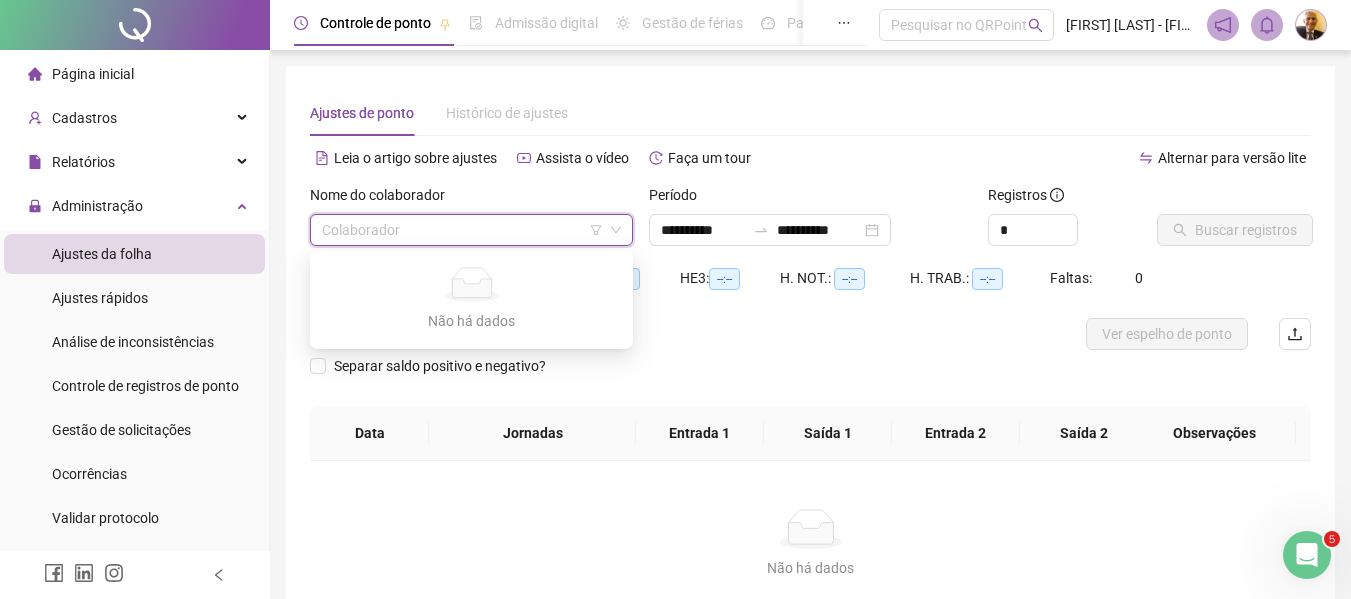 click at bounding box center [462, 230] 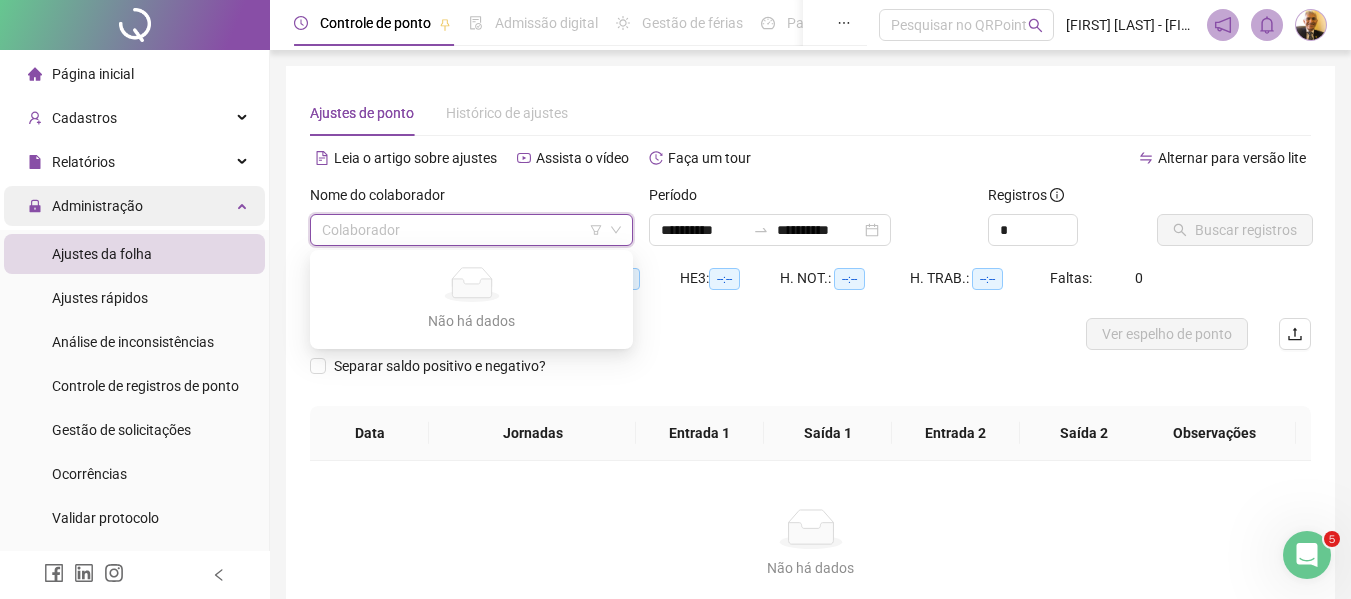 click on "Administração" at bounding box center (97, 206) 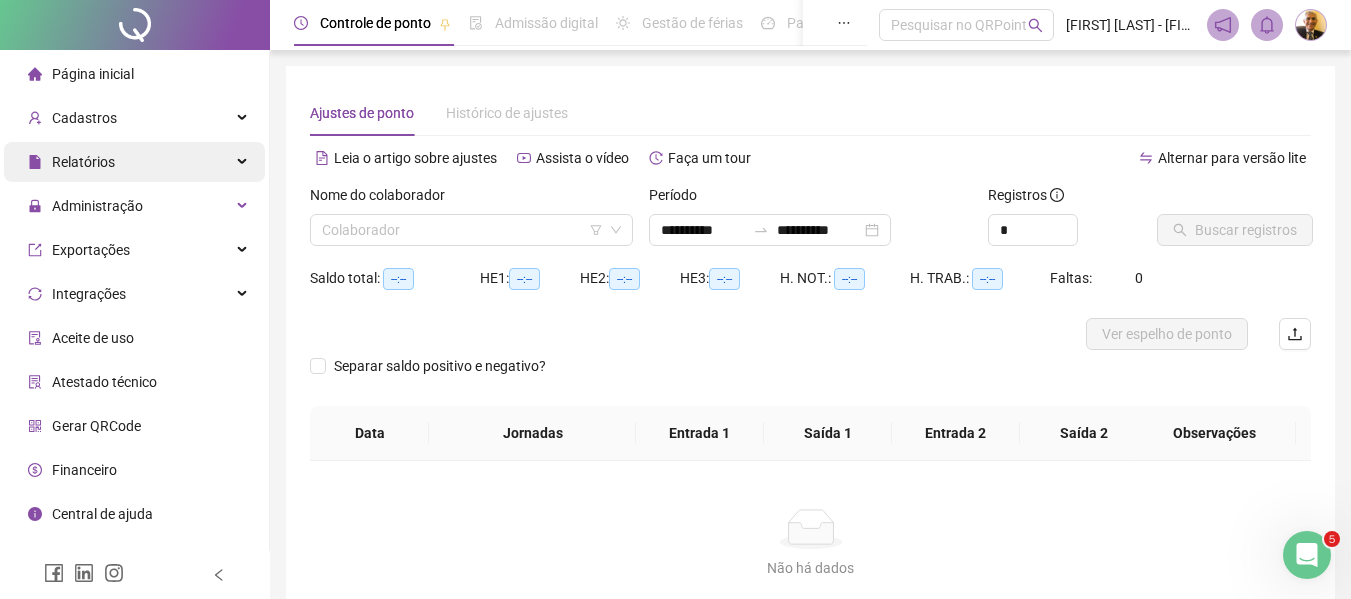 click on "Relatórios" at bounding box center (83, 162) 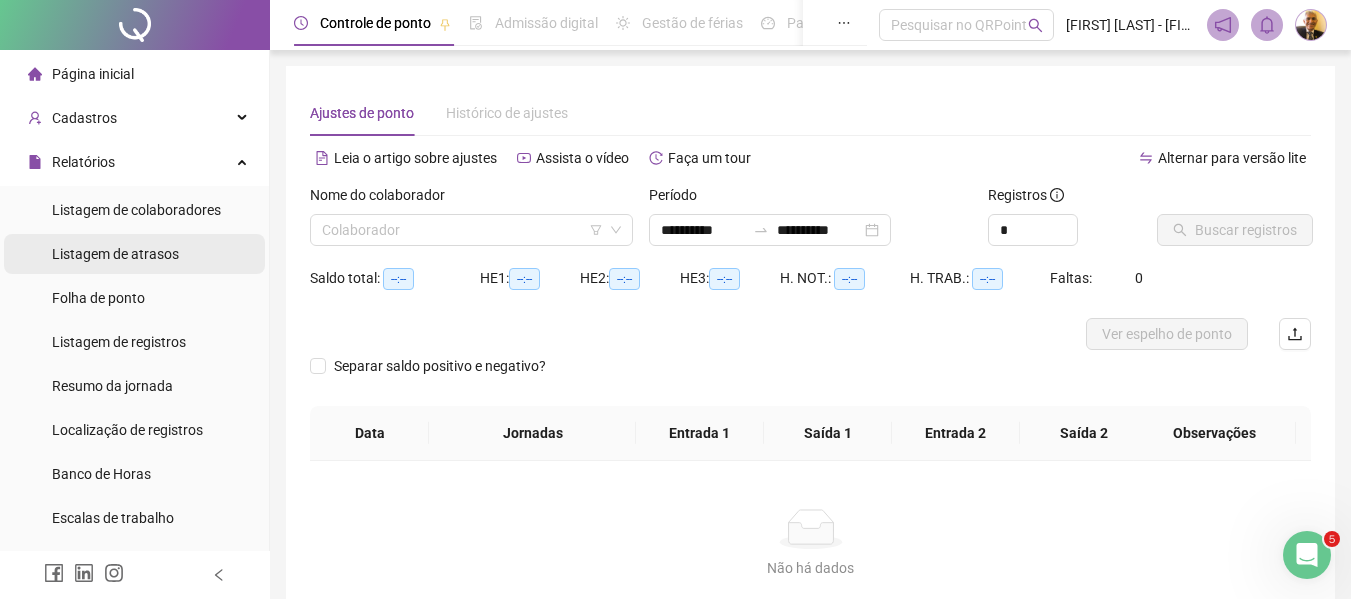 click on "Listagem de atrasos" at bounding box center (115, 254) 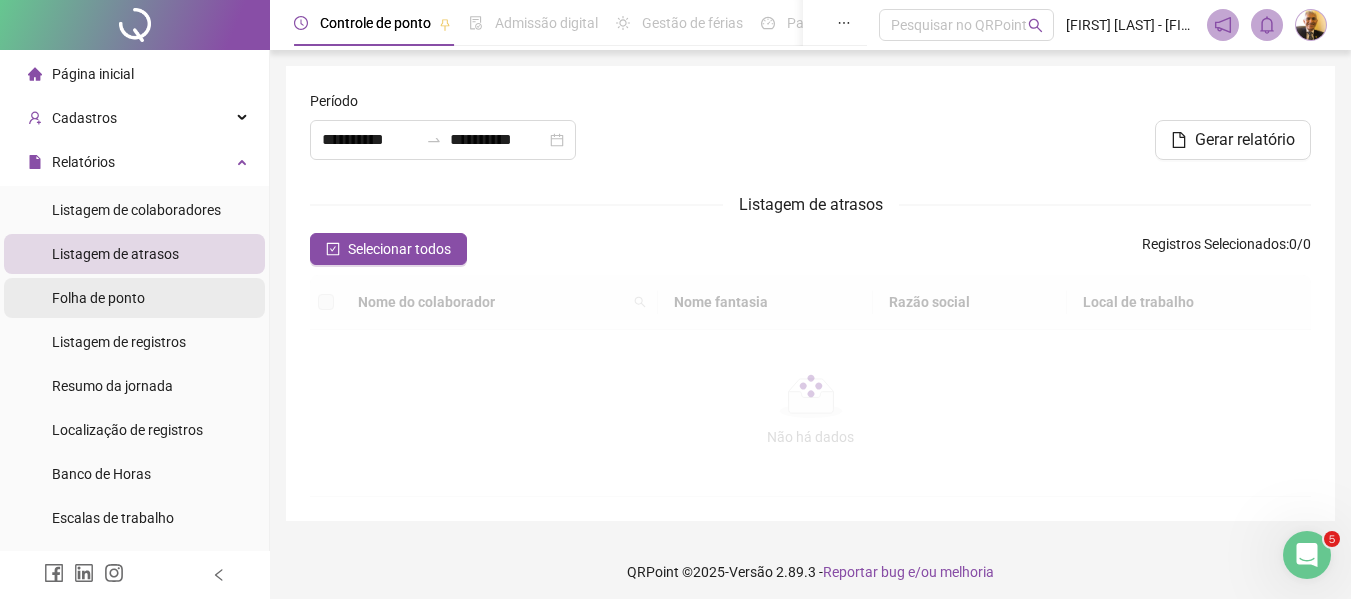 click on "Folha de ponto" at bounding box center (98, 298) 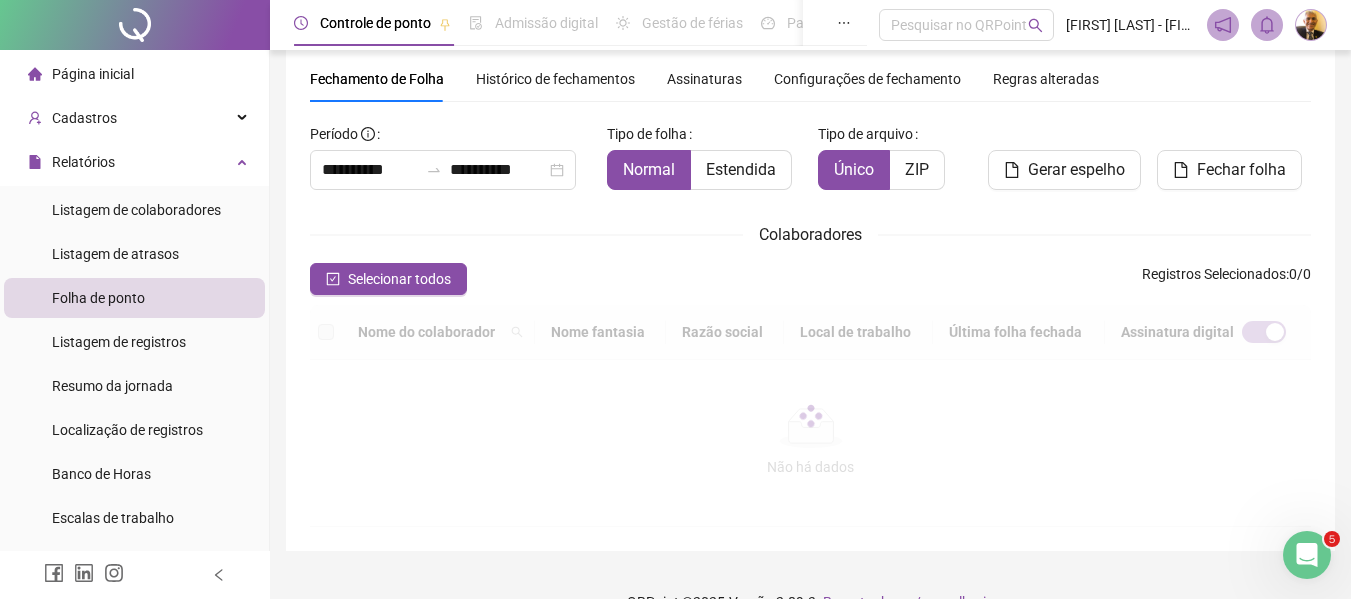 scroll, scrollTop: 104, scrollLeft: 0, axis: vertical 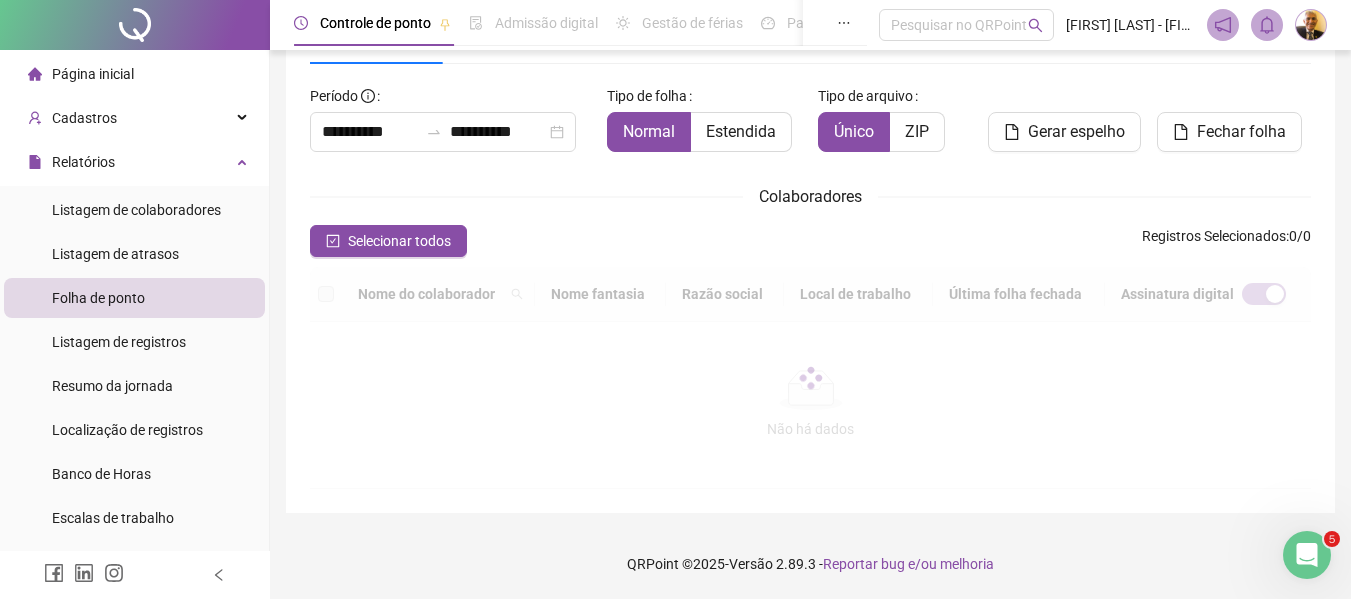 click 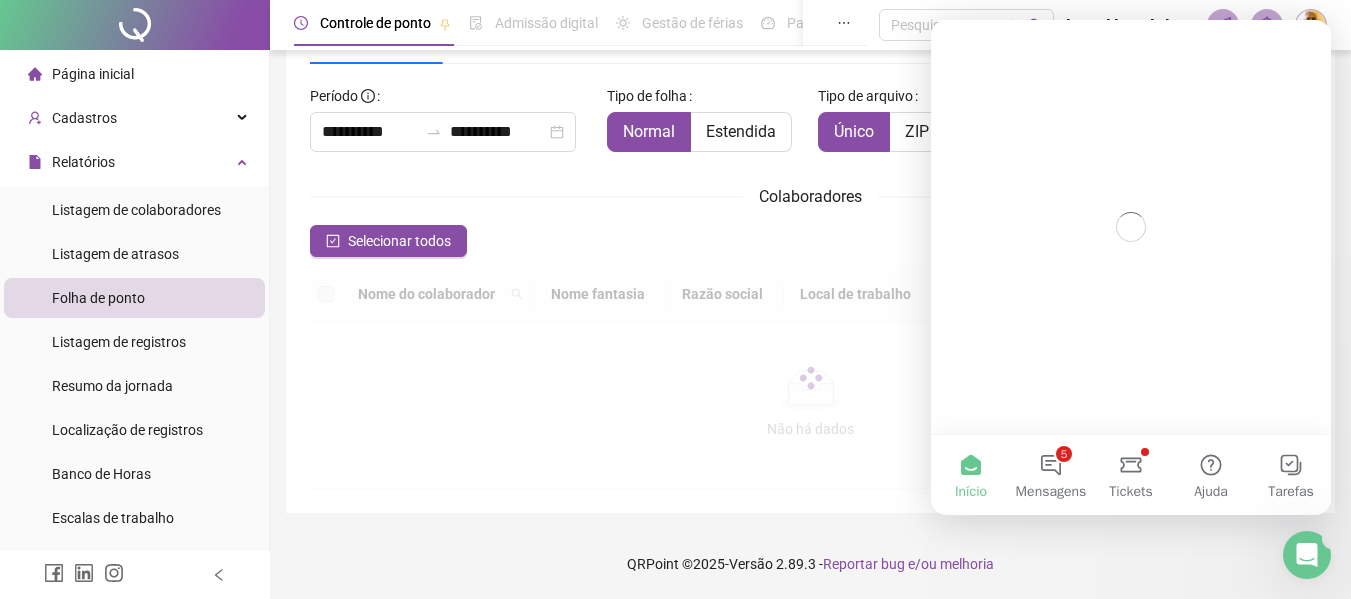 scroll, scrollTop: 0, scrollLeft: 0, axis: both 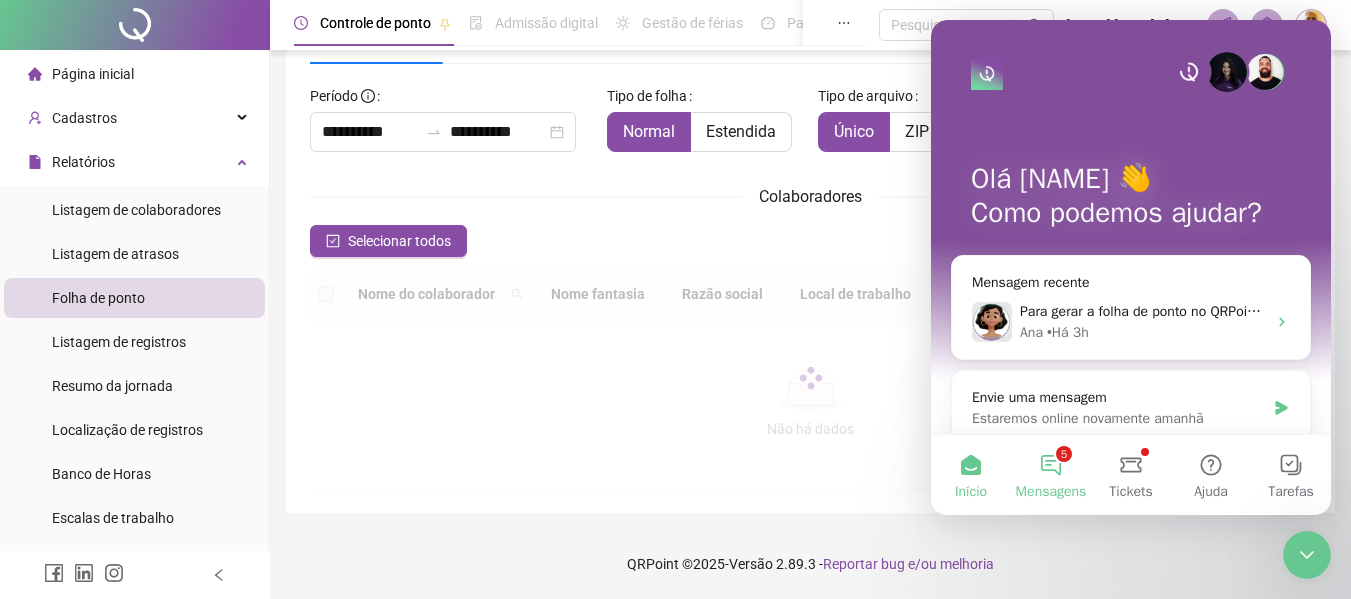 click on "5 Mensagens" at bounding box center [1051, 475] 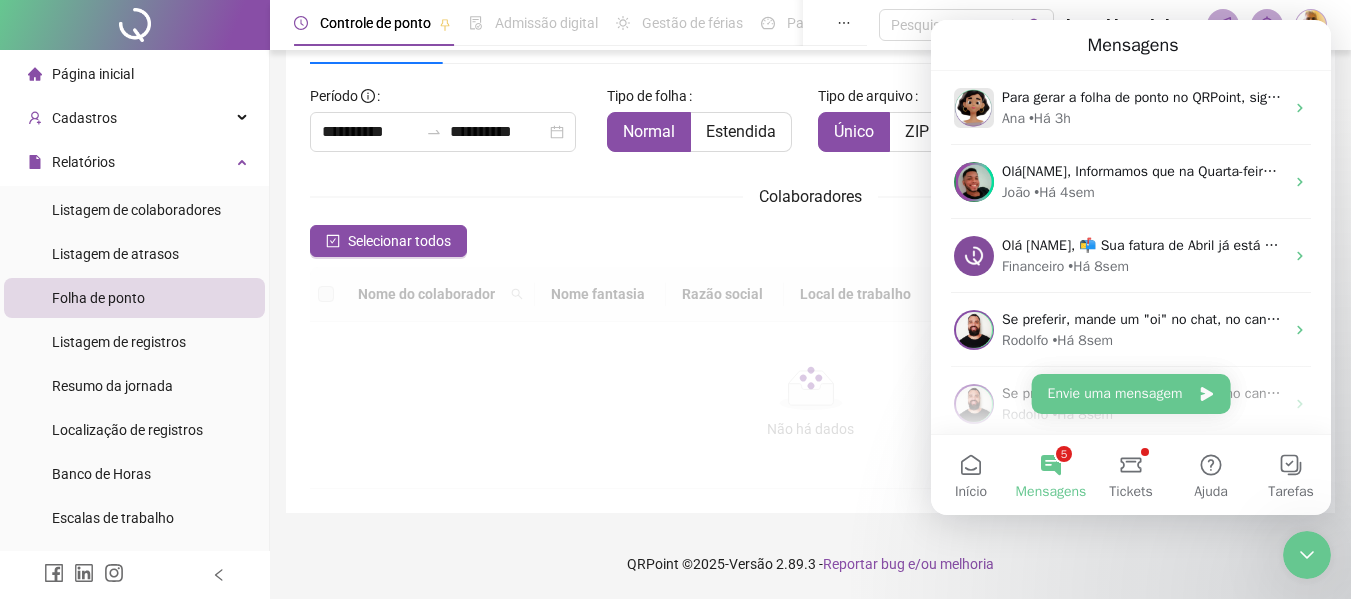 click at bounding box center (810, 378) 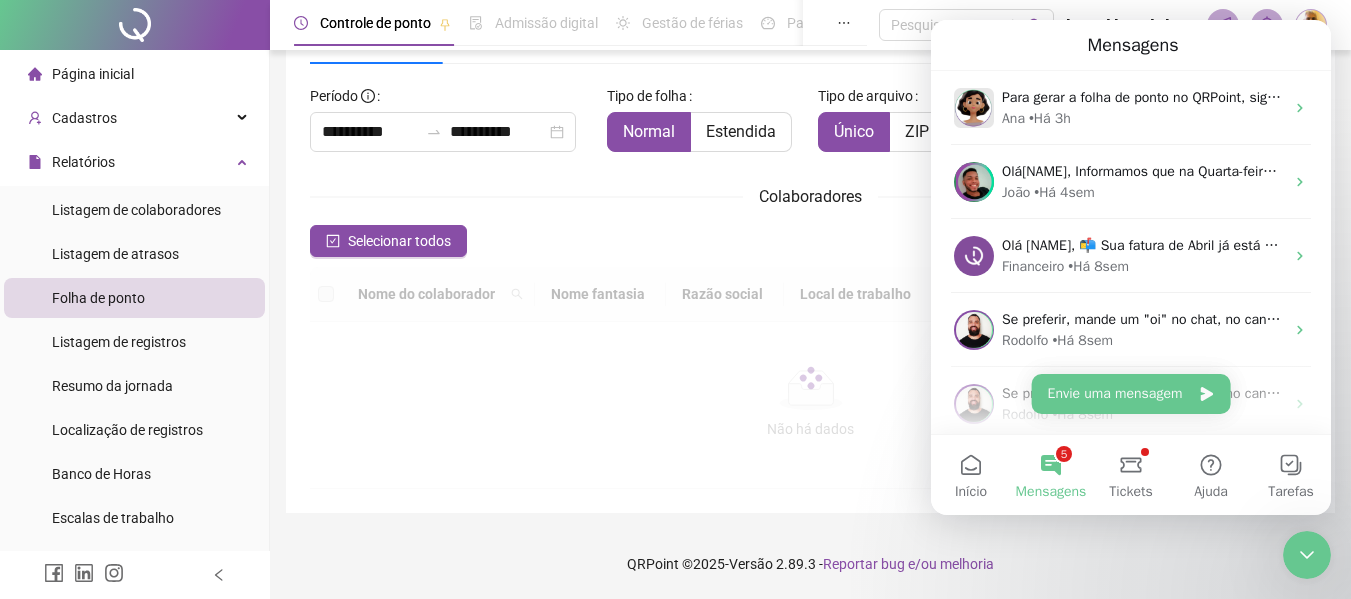 click at bounding box center (810, 378) 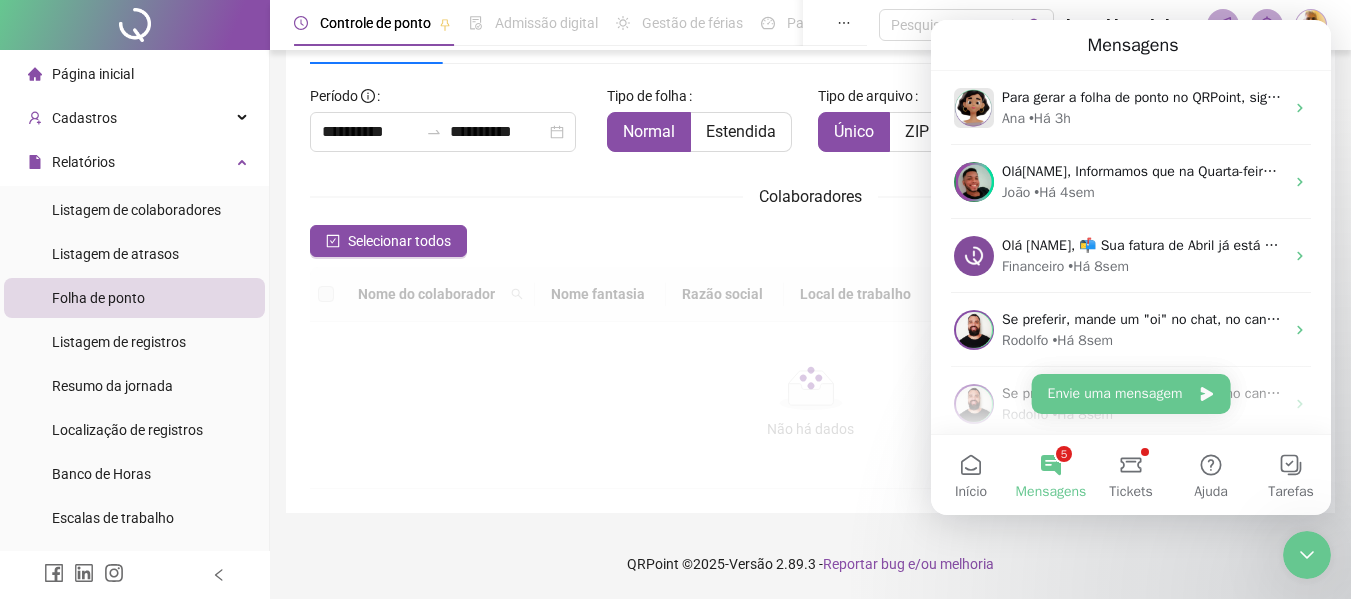 click at bounding box center (810, 378) 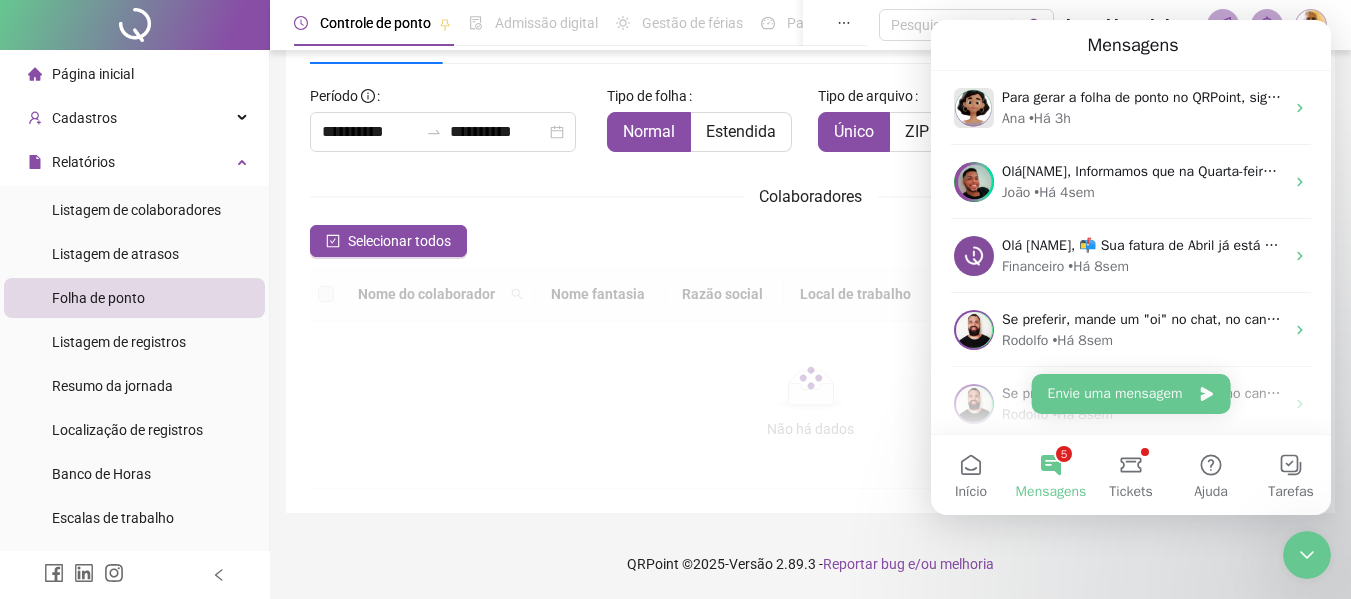 click on "Mensagens" at bounding box center [1131, 45] 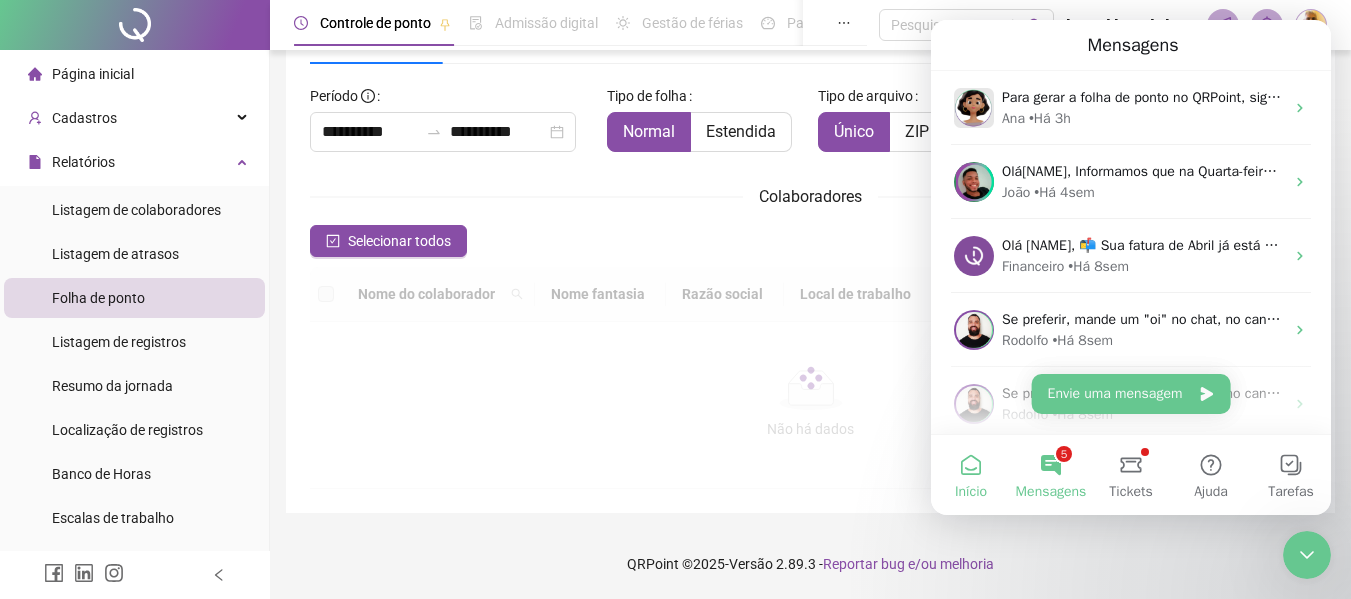 click on "Início" at bounding box center [971, 475] 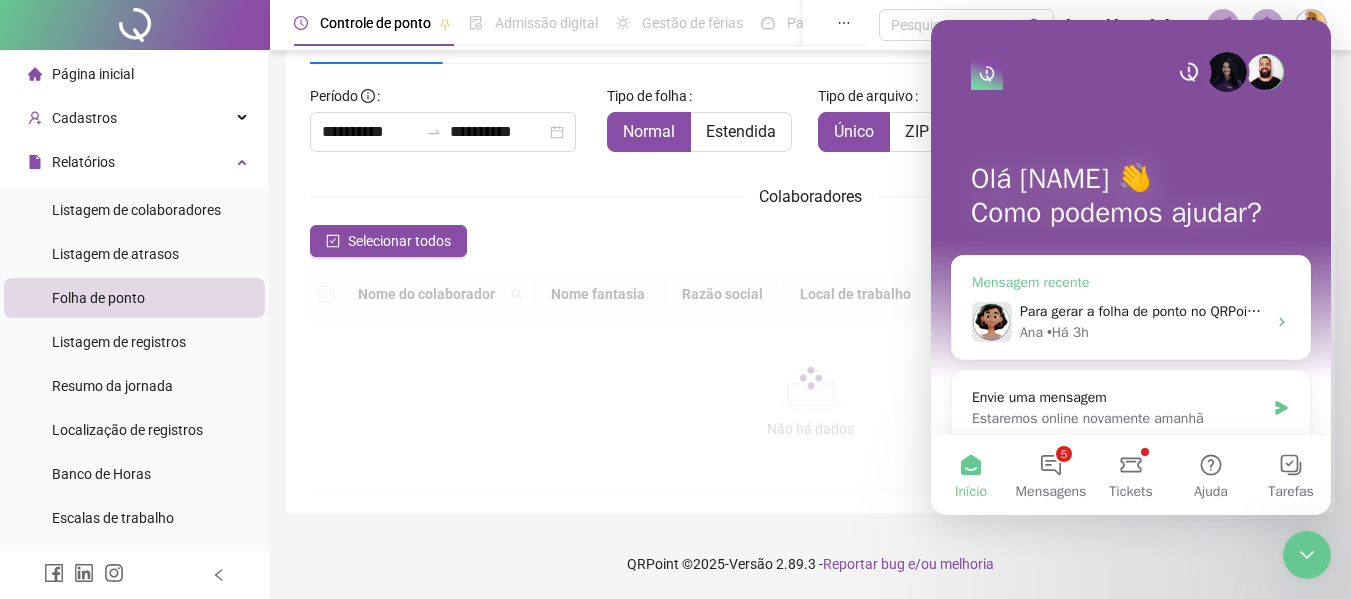 click on "Para gerar a folha de ponto no QRPoint, siga estes passos: Acesse: QRContabilidade / Painel do Contador > Menu > RELATÓRIOS > FOLHA DE PONTO Configure: Selecione o período, Escolha o tipo da folha, Defina o tipo do arquivo, Selecione o colaborador, Clique em "FECHAR FOLHA" ou "GERAR ESPELHO" Confirme as informações na mensagem que aparecer e baixe o PDF gerado. Para te ajudar melhor, você poderia fornecer mais detalhes sobre o erro específico que está aparecendo? Isso nos permitirá dar uma orientação mais precisa." at bounding box center (2691, 311) 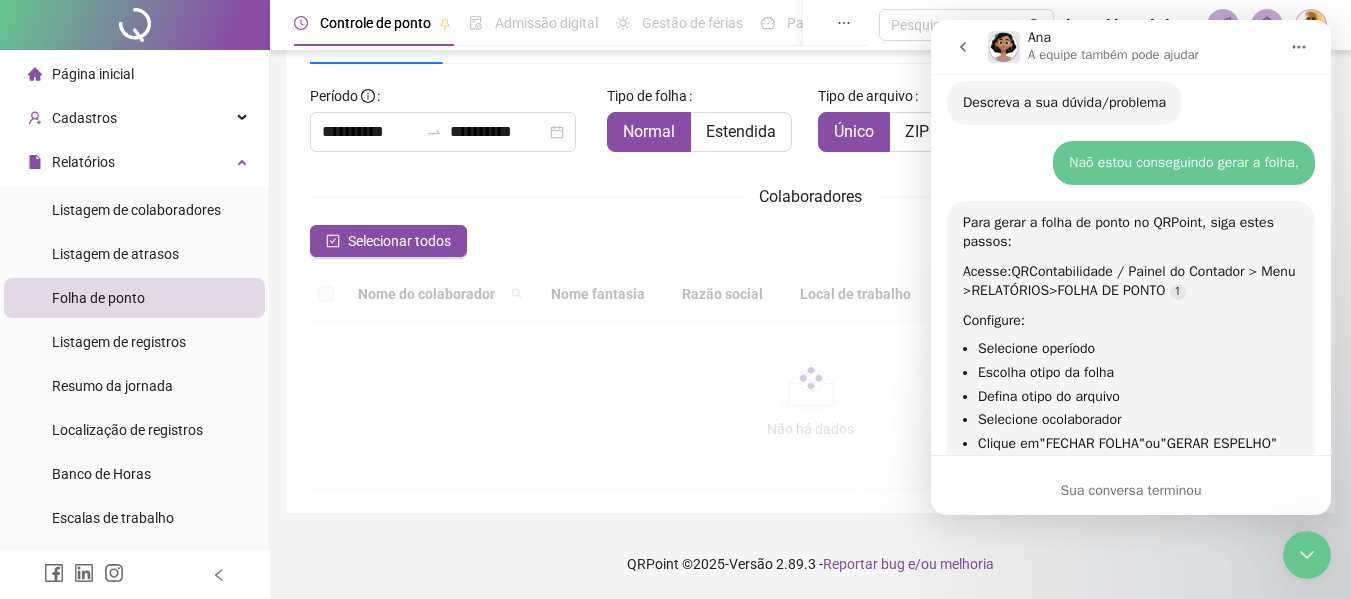 click at bounding box center [810, 378] 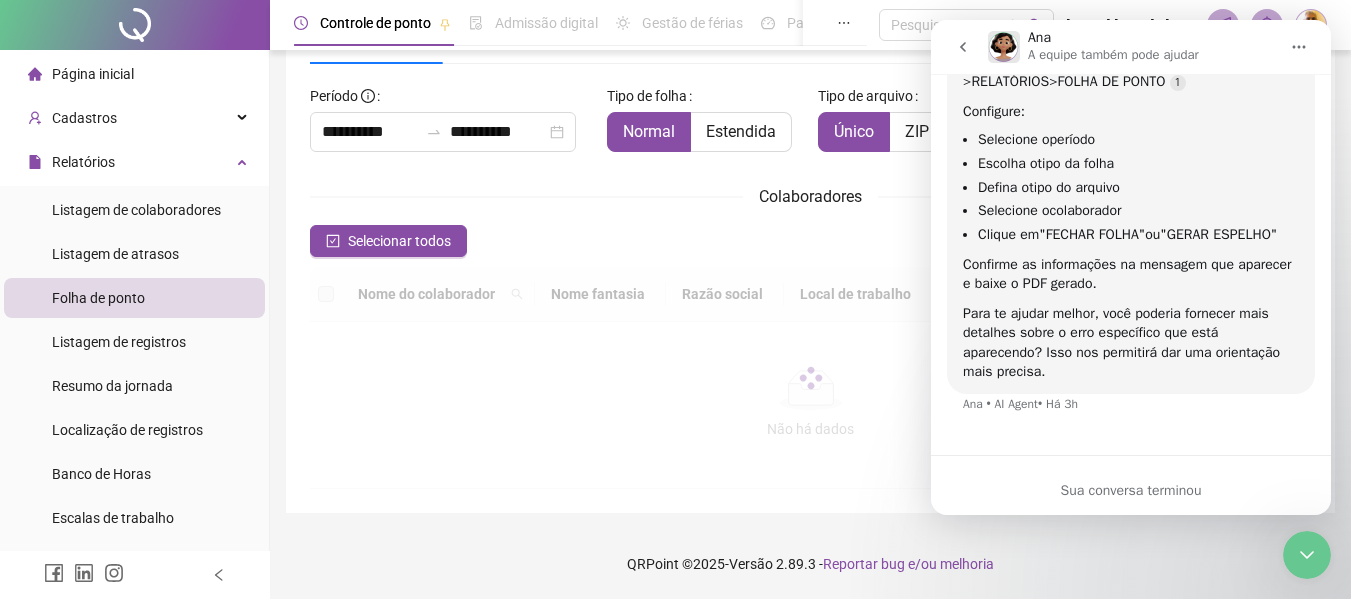 click at bounding box center [810, 378] 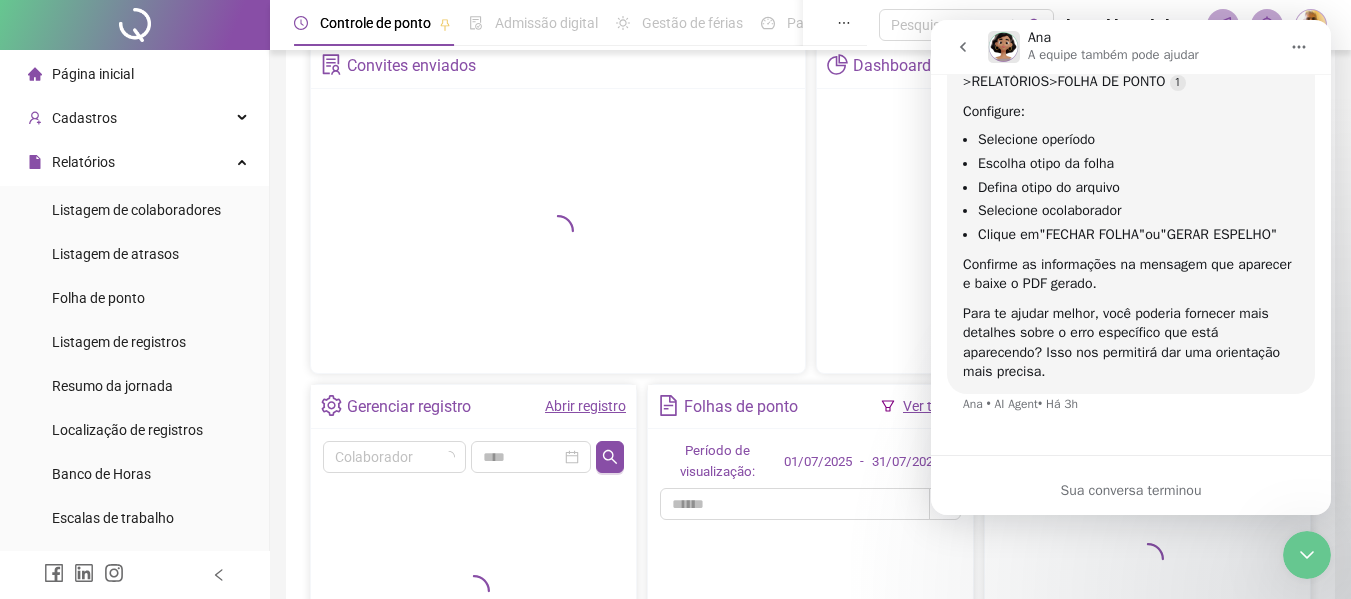 click on "Página inicial" at bounding box center (93, 74) 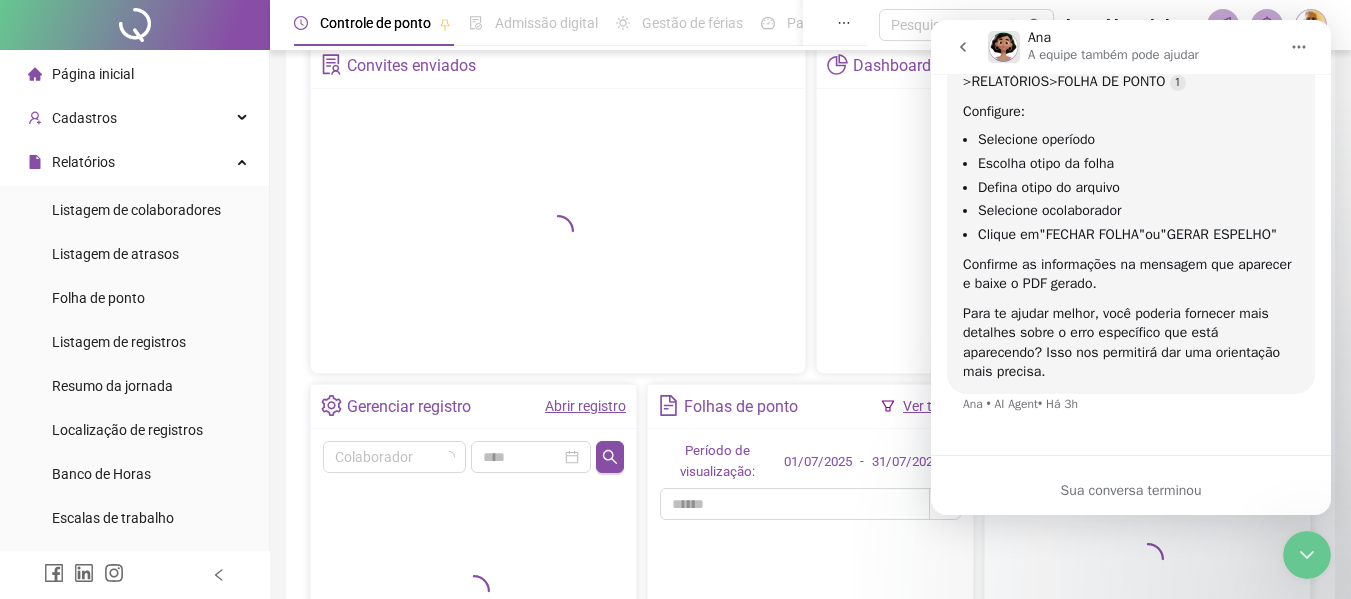 click on "Página inicial" at bounding box center [93, 74] 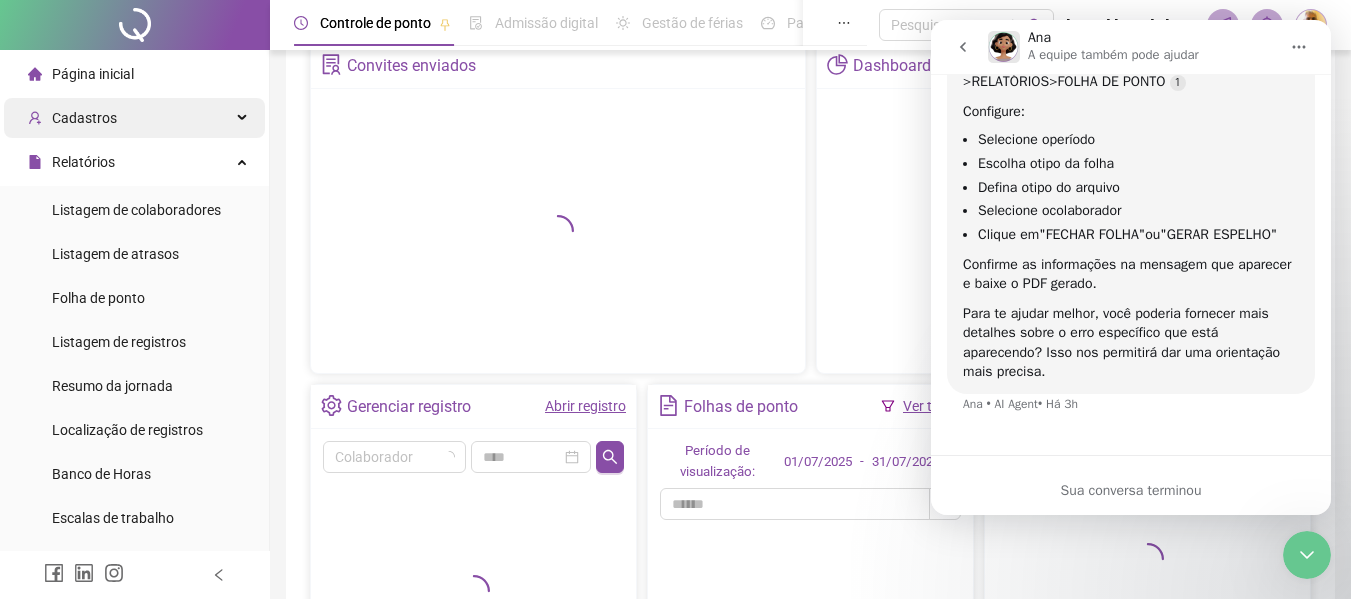 click on "Cadastros" at bounding box center [84, 118] 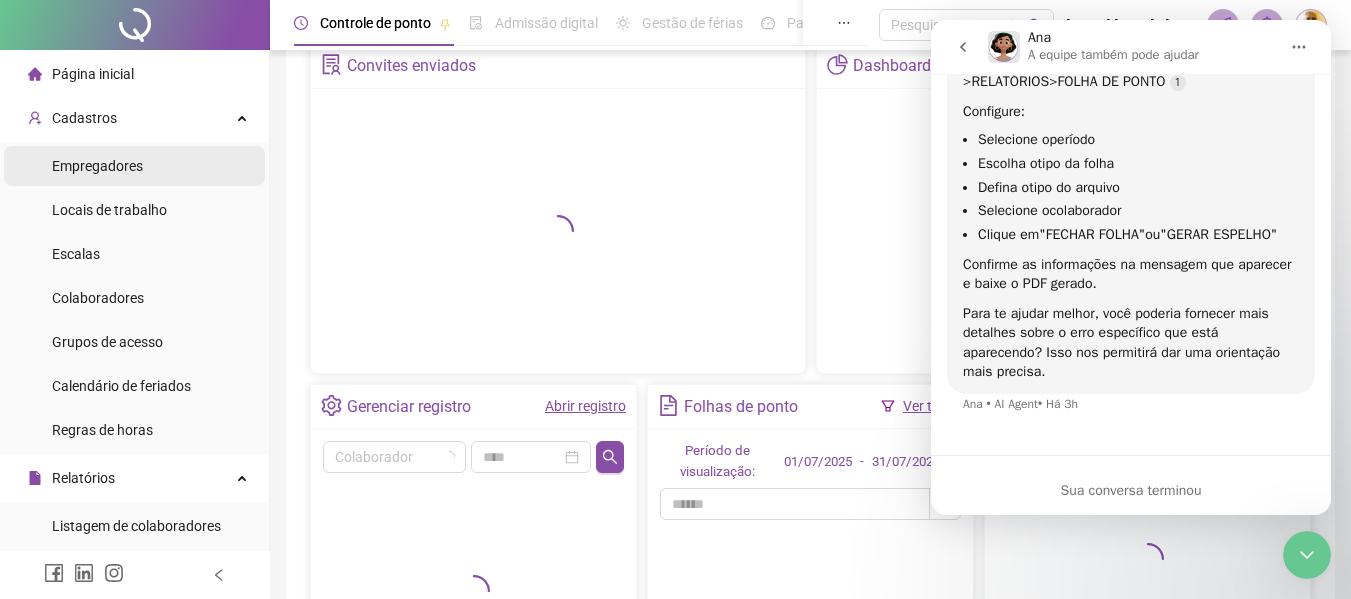 click on "Empregadores" at bounding box center (97, 166) 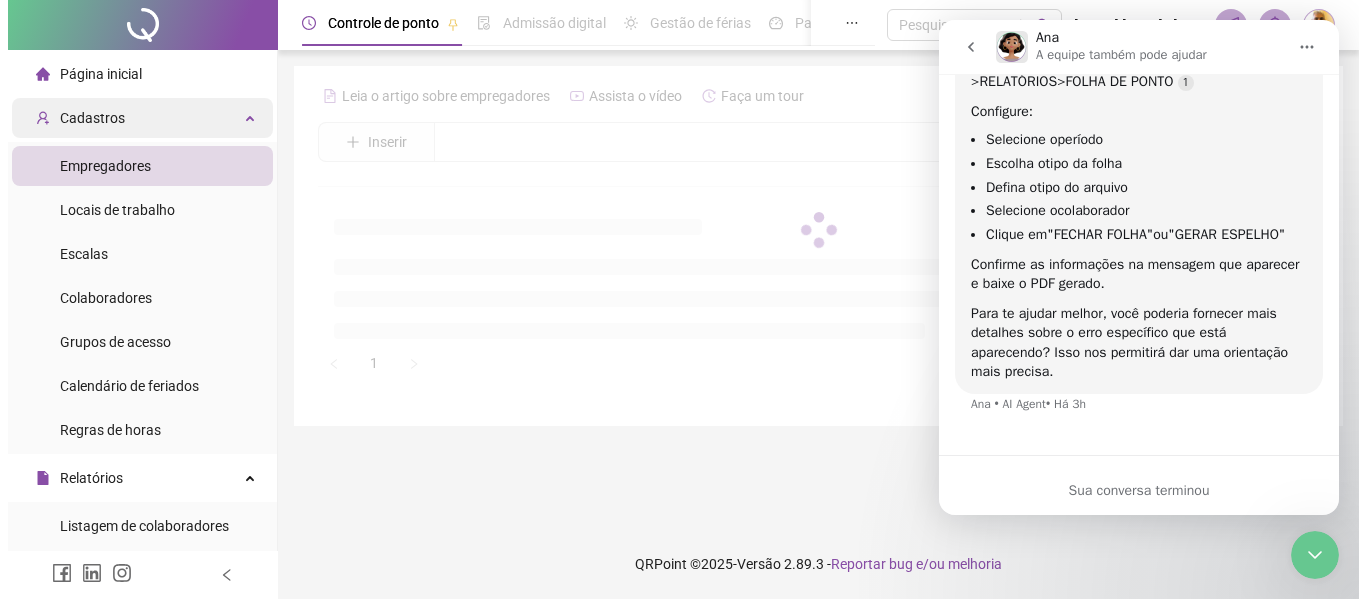 scroll, scrollTop: 0, scrollLeft: 0, axis: both 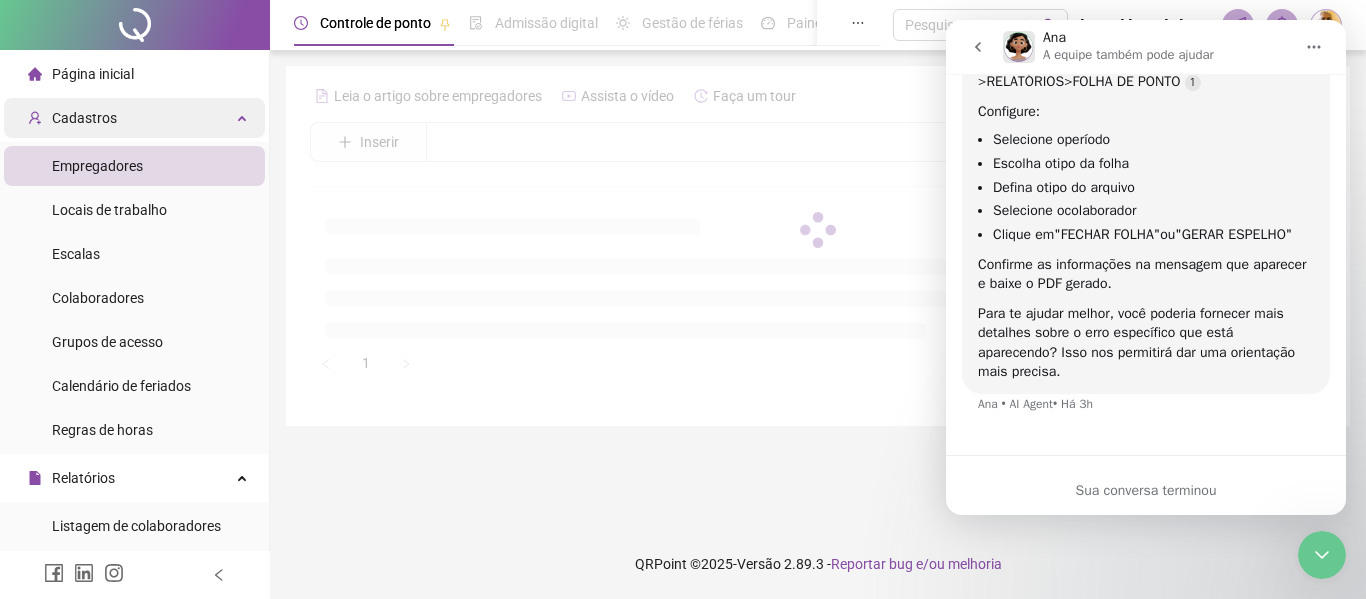 drag, startPoint x: 86, startPoint y: 117, endPoint x: 98, endPoint y: 125, distance: 14.422205 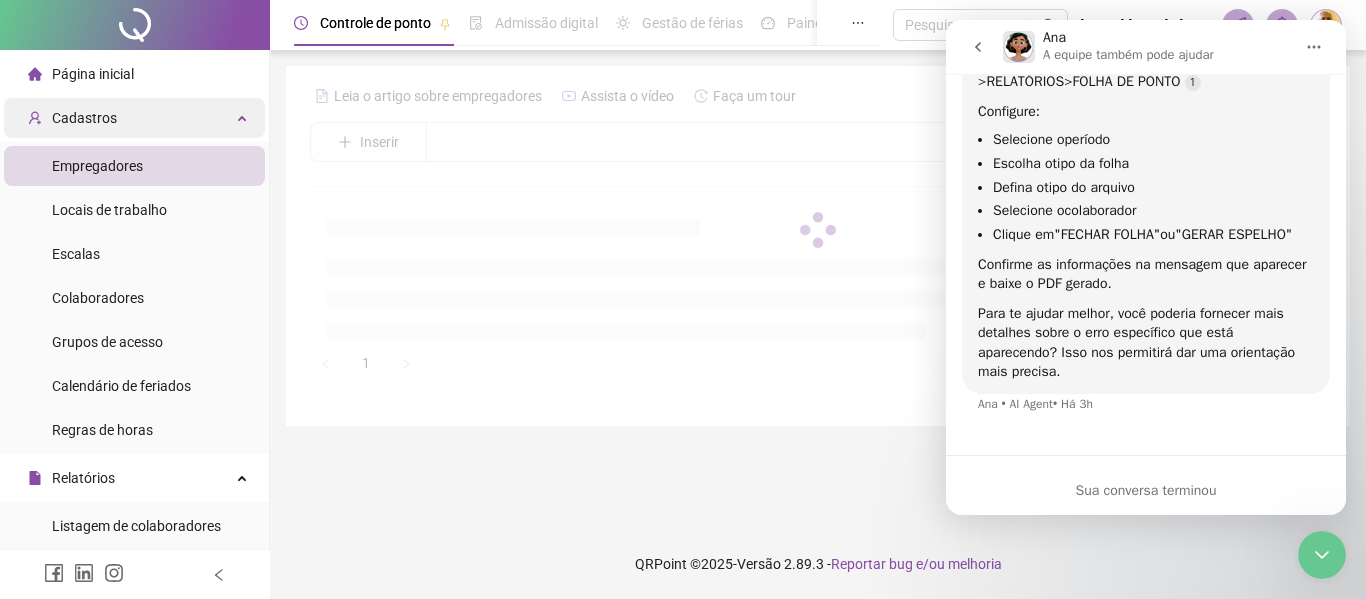 click on "Cadastros" at bounding box center (84, 118) 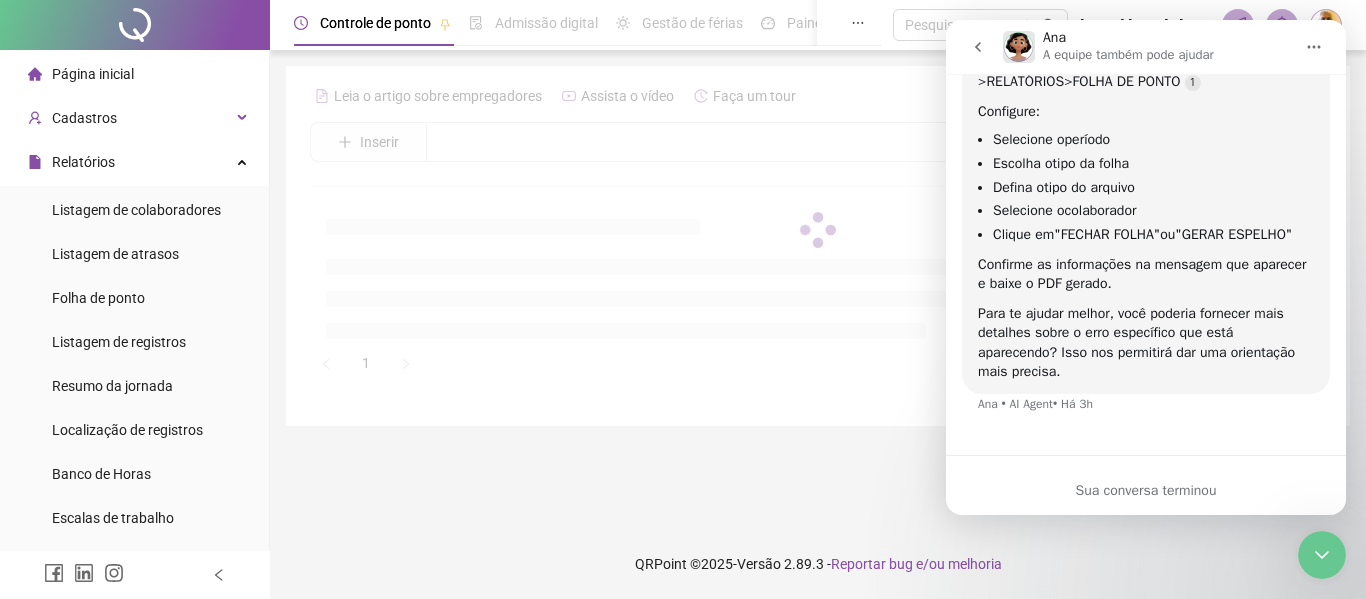 click on "Leia o artigo sobre empregadores Assista o vídeo Faça um tour Inserir Nenhum resultado 1" at bounding box center (818, 246) 